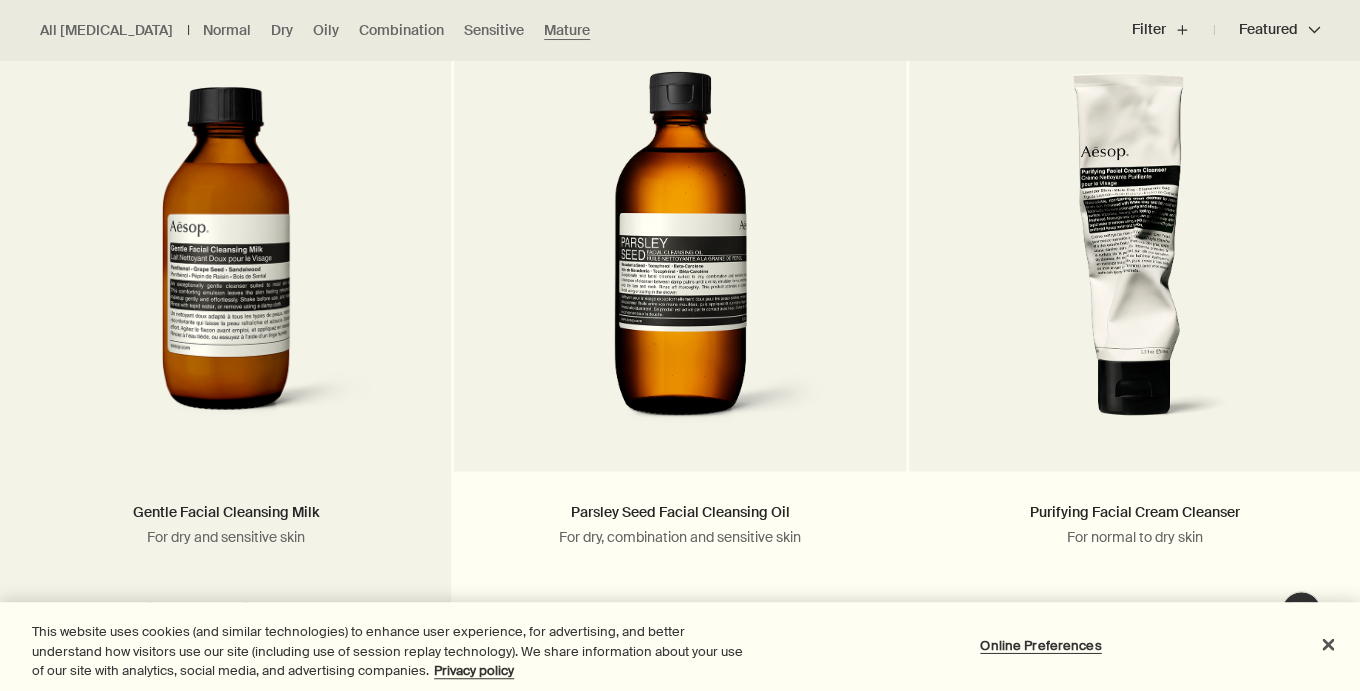 scroll, scrollTop: 645, scrollLeft: 0, axis: vertical 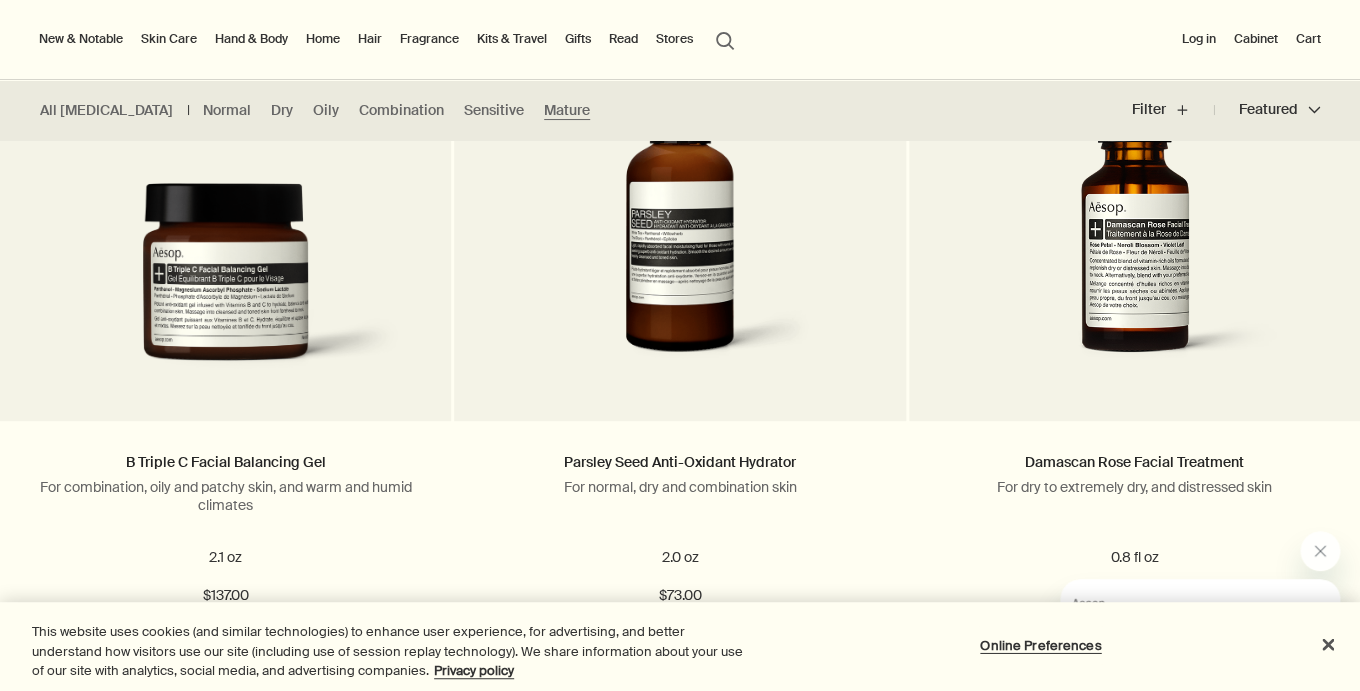 click on "Hand & Body" at bounding box center [251, 39] 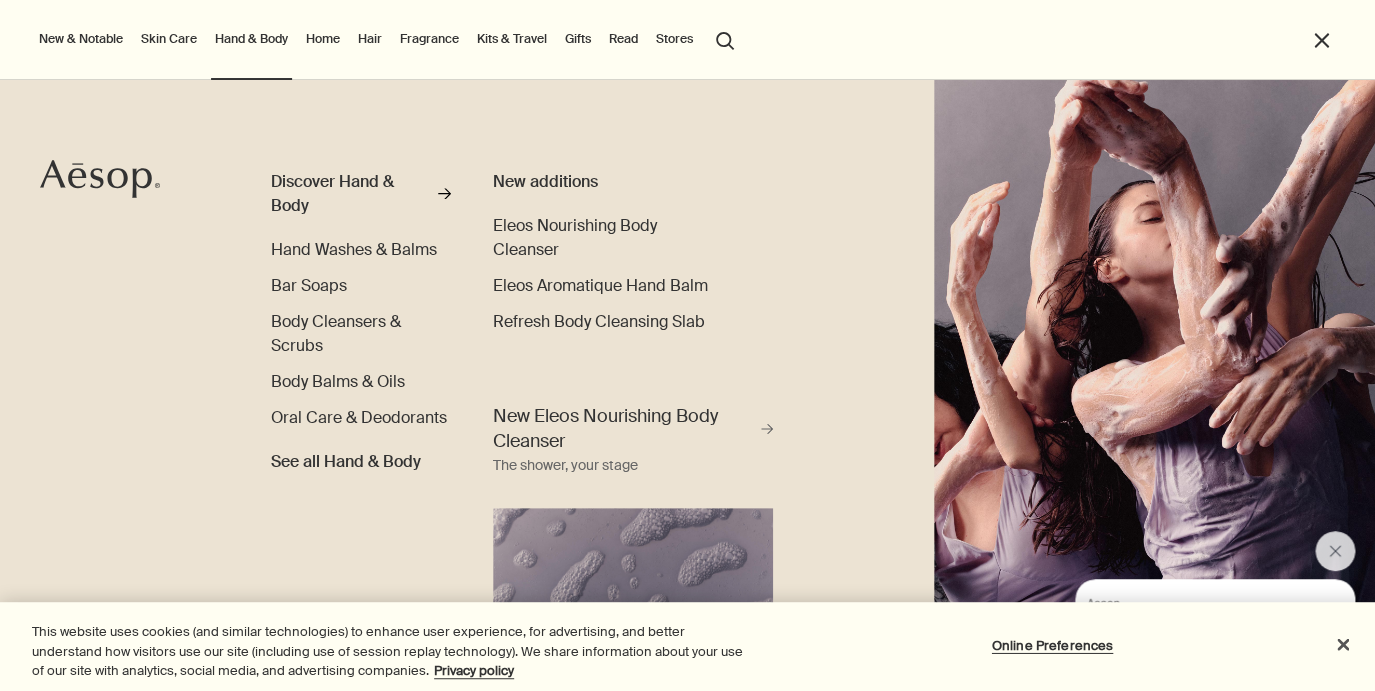 click on "Home" at bounding box center [323, 39] 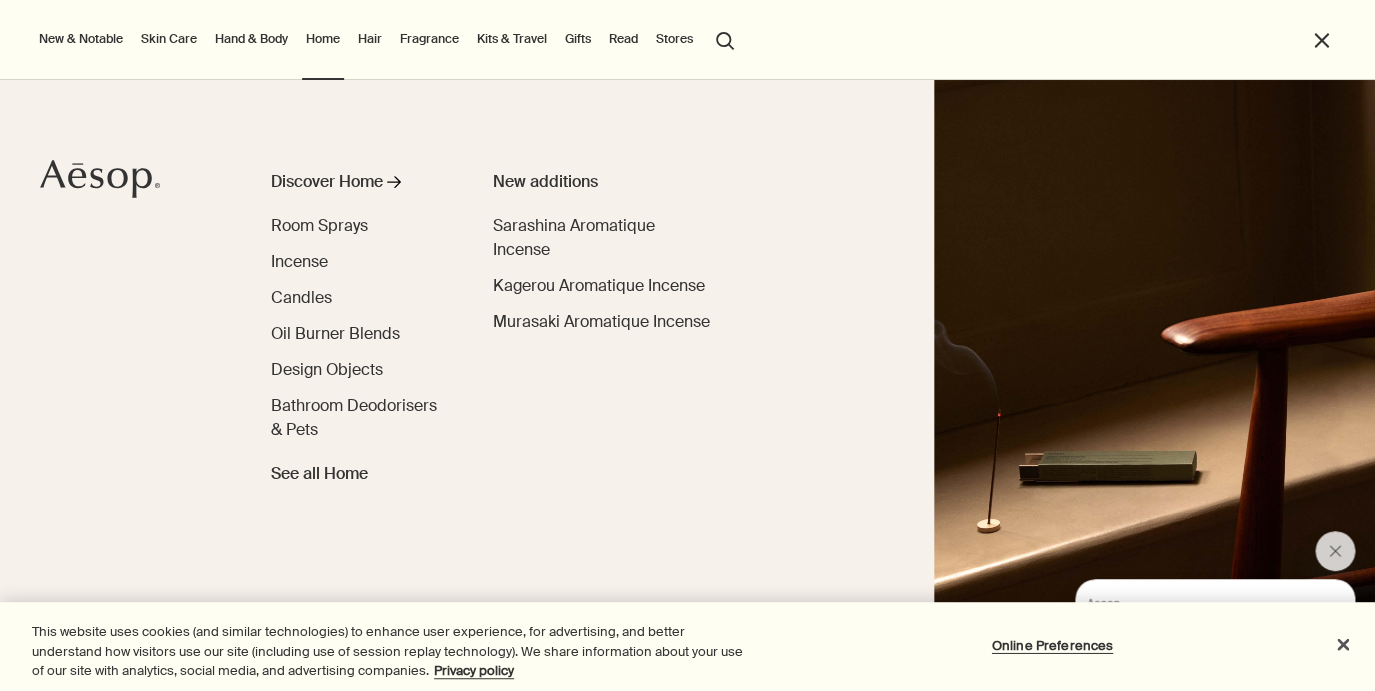 click on "Hair" at bounding box center (370, 39) 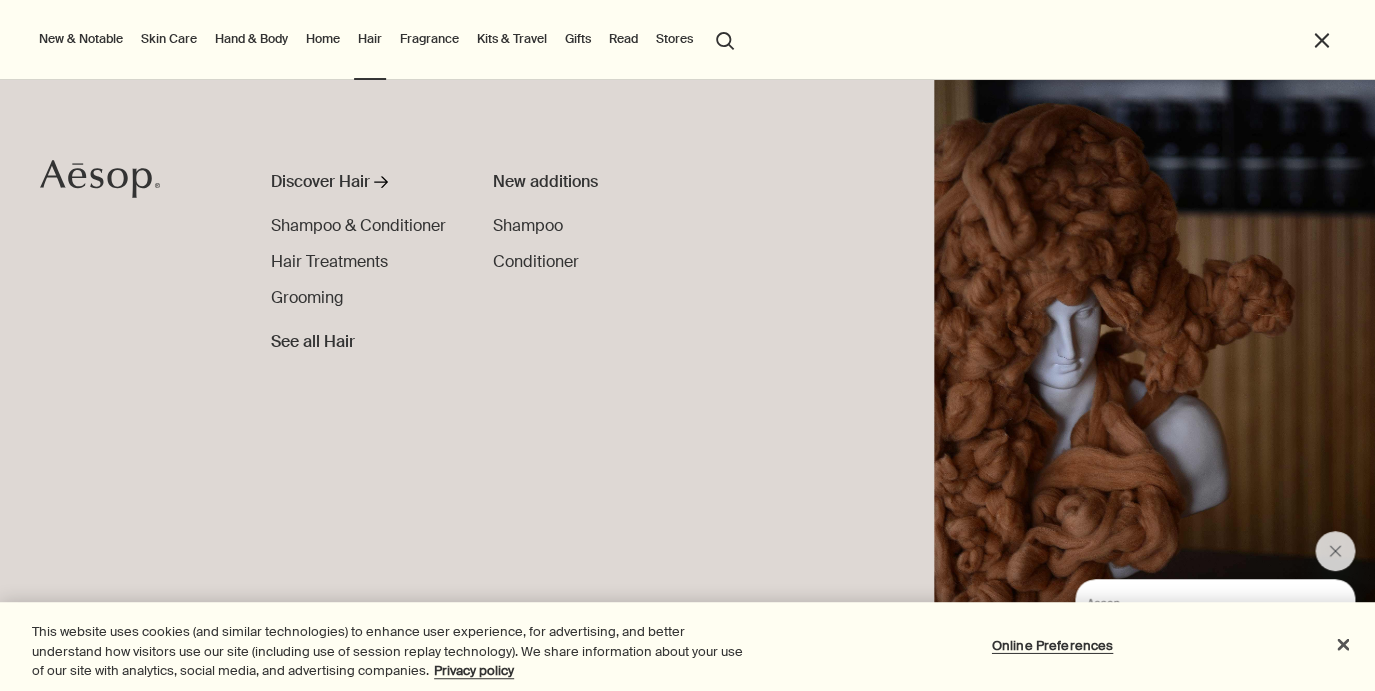 click on "Hand & Body" at bounding box center [251, 39] 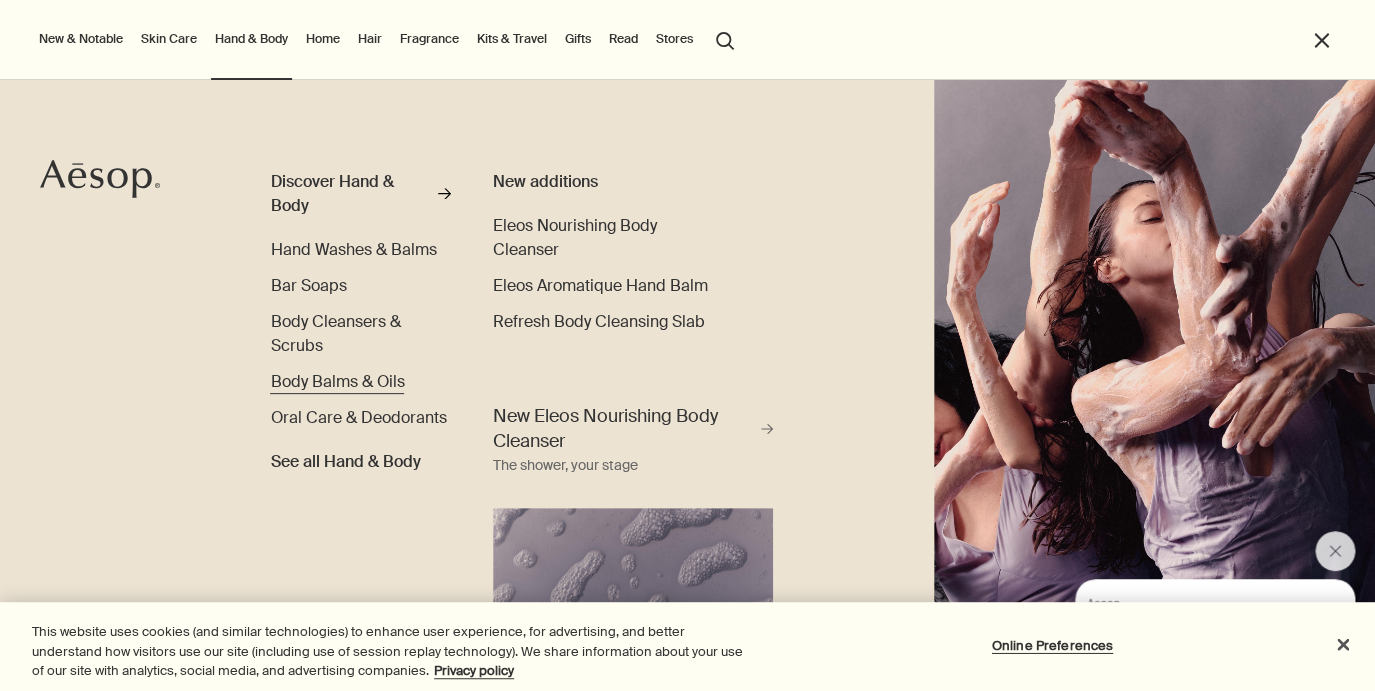 click on "Body Balms & Oils" at bounding box center [337, 381] 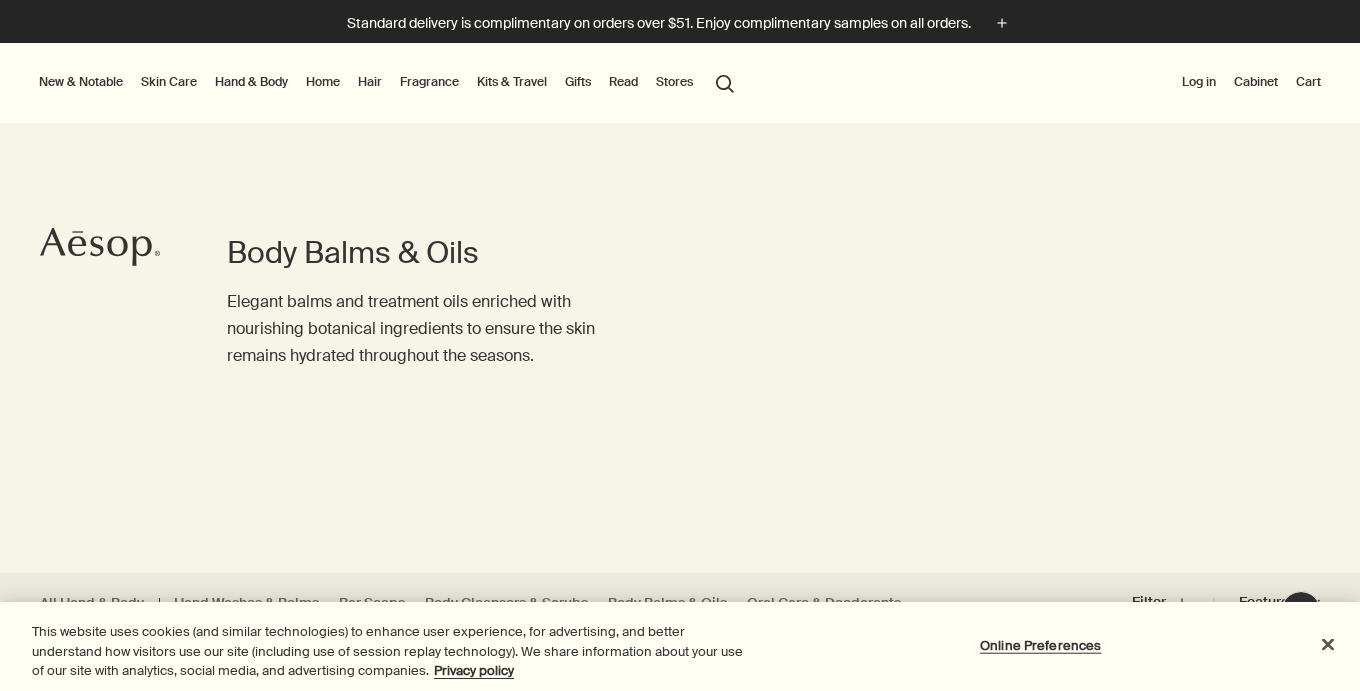 scroll, scrollTop: 0, scrollLeft: 0, axis: both 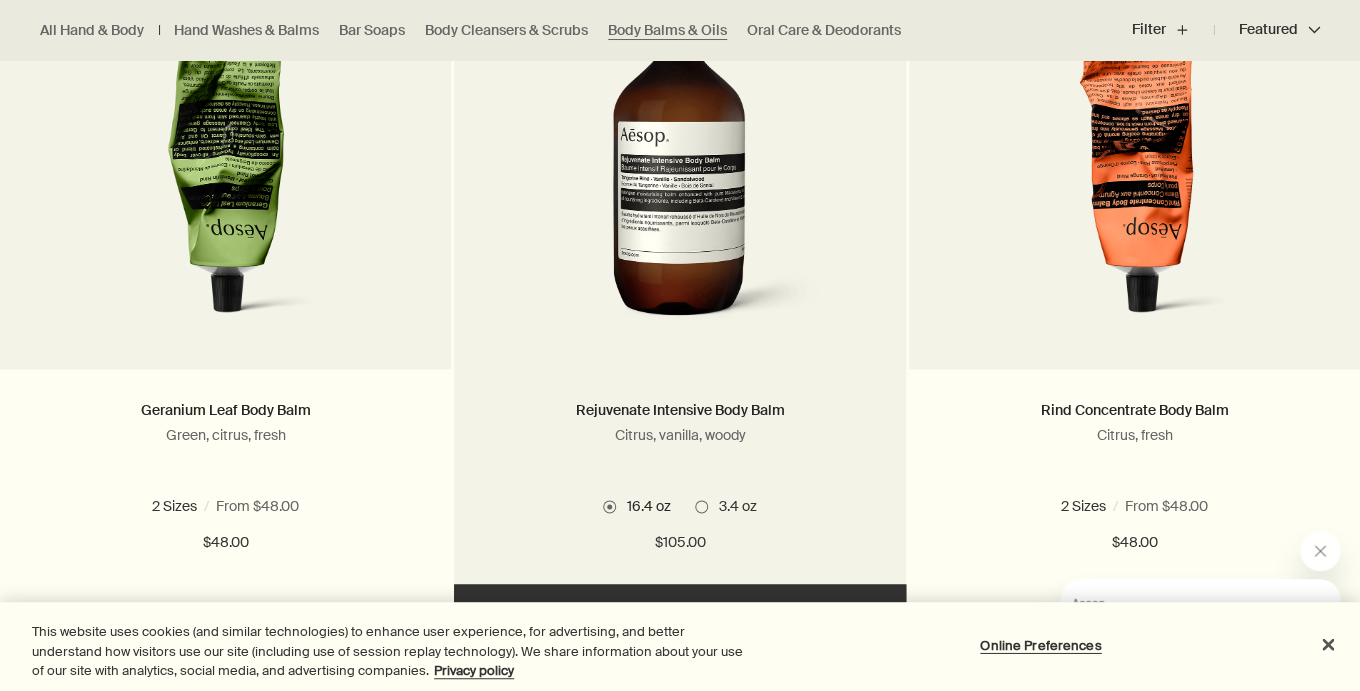 click at bounding box center [680, 154] 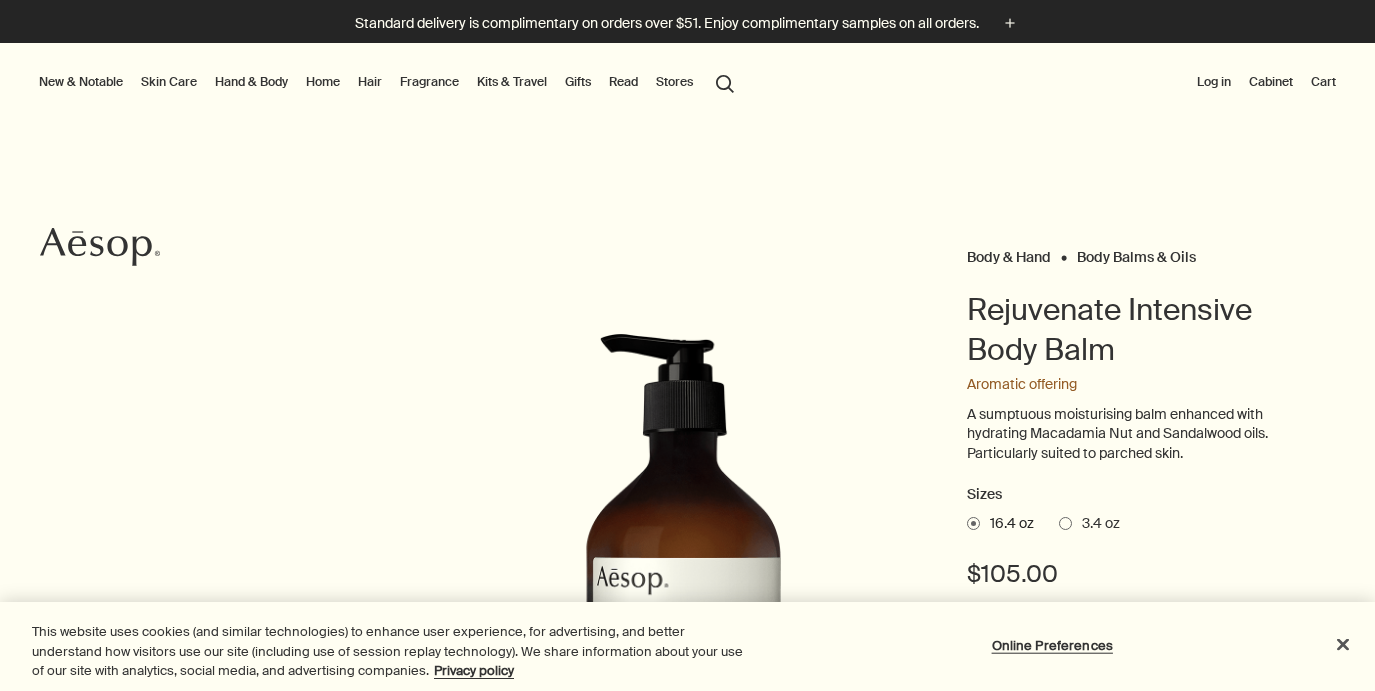 scroll, scrollTop: 0, scrollLeft: 0, axis: both 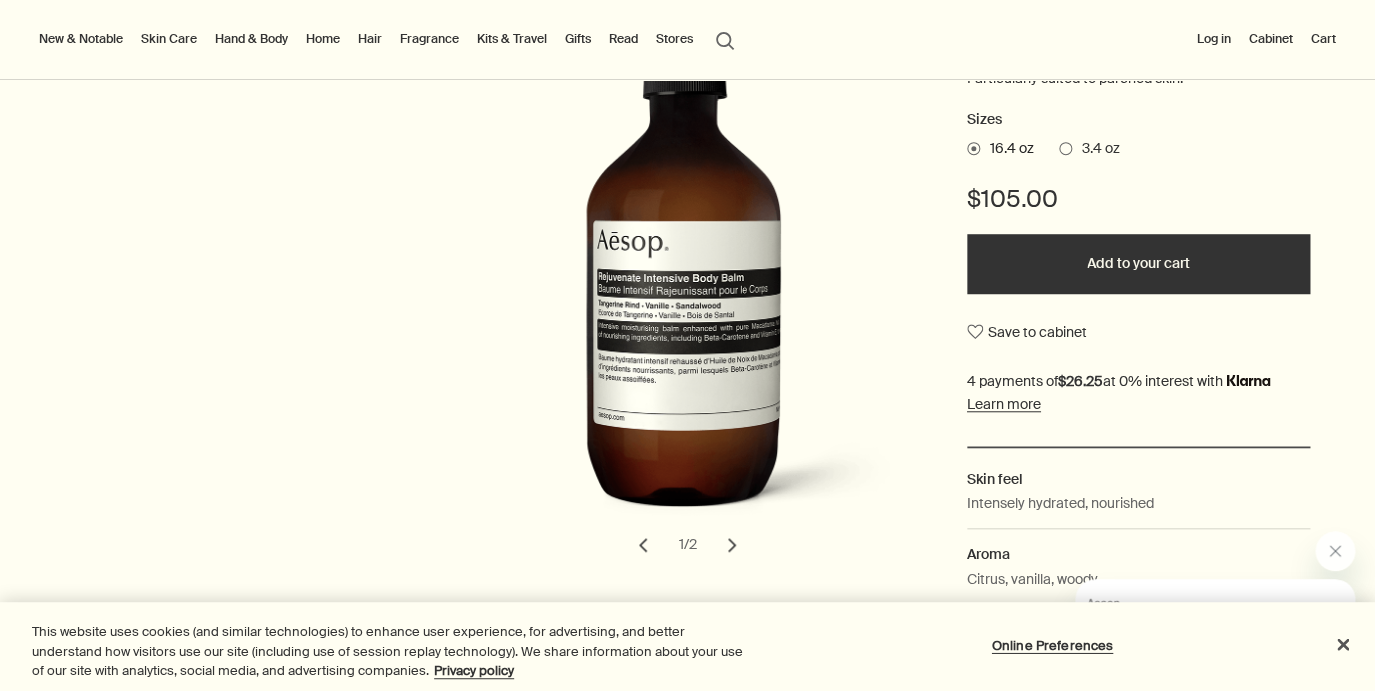 click at bounding box center [1065, 148] 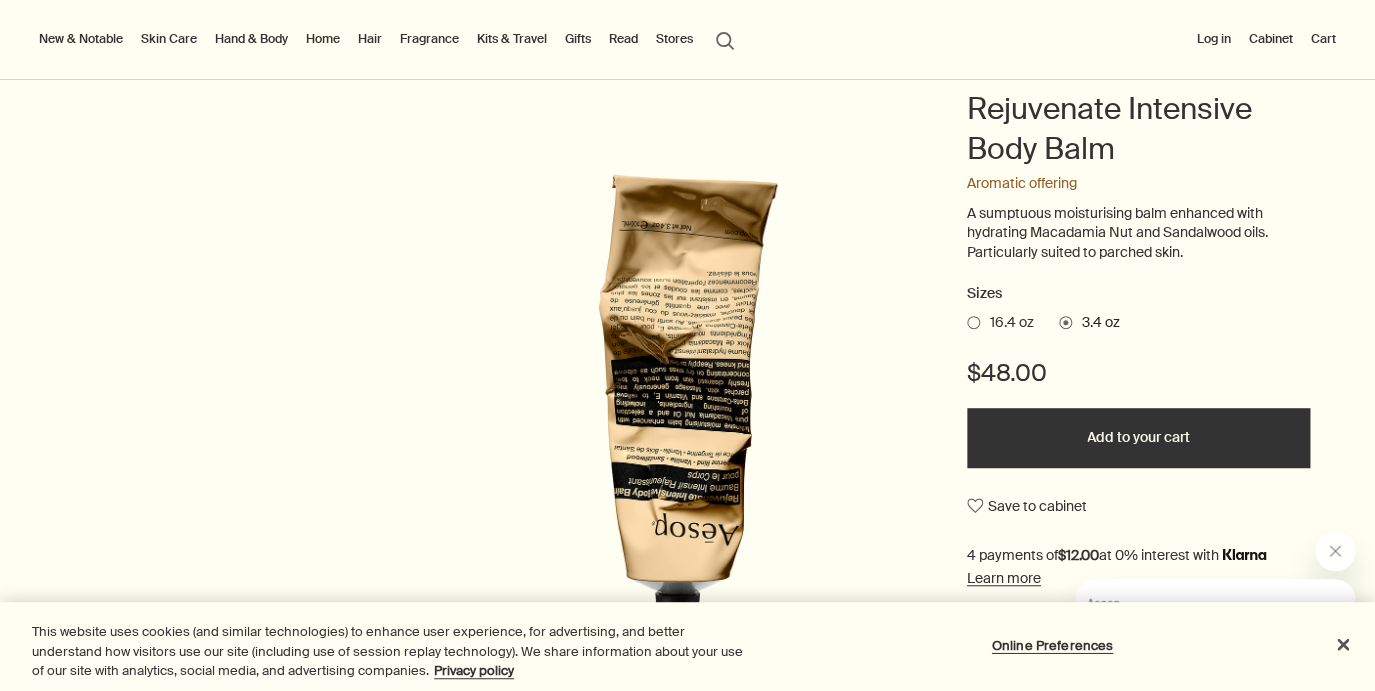 scroll, scrollTop: 203, scrollLeft: 0, axis: vertical 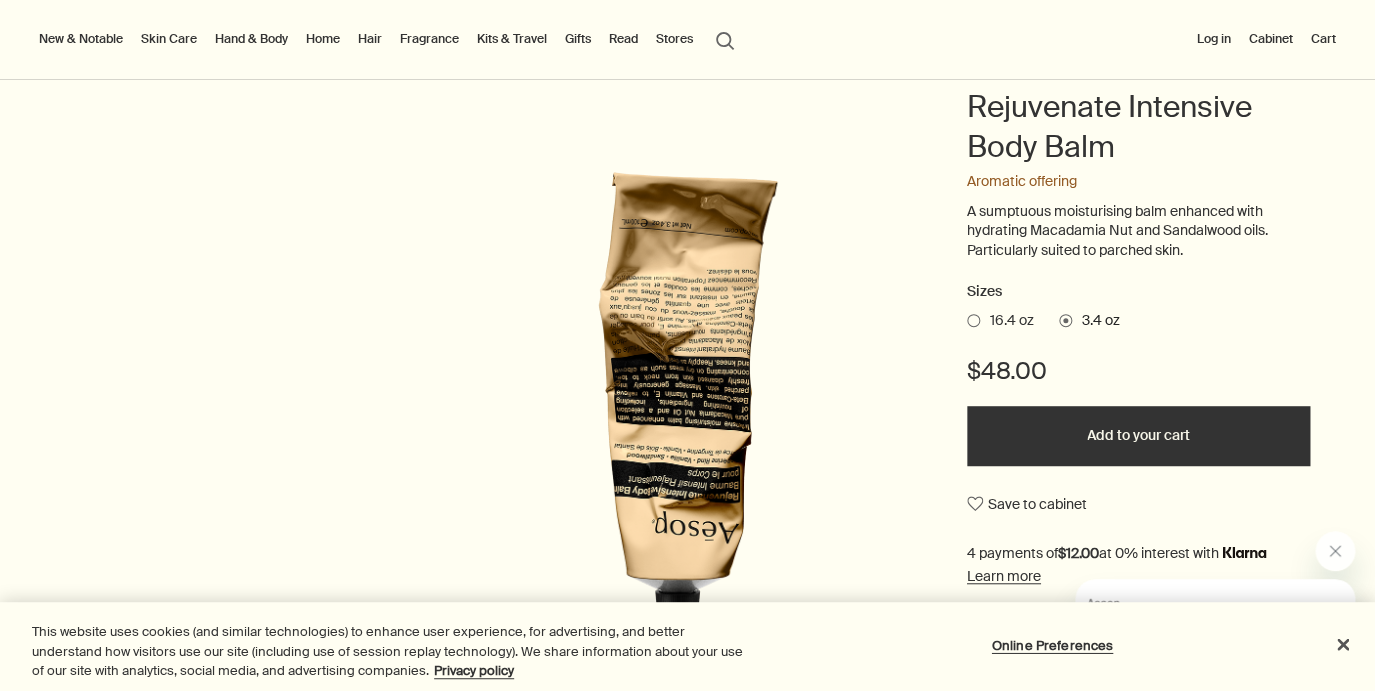 click at bounding box center (973, 320) 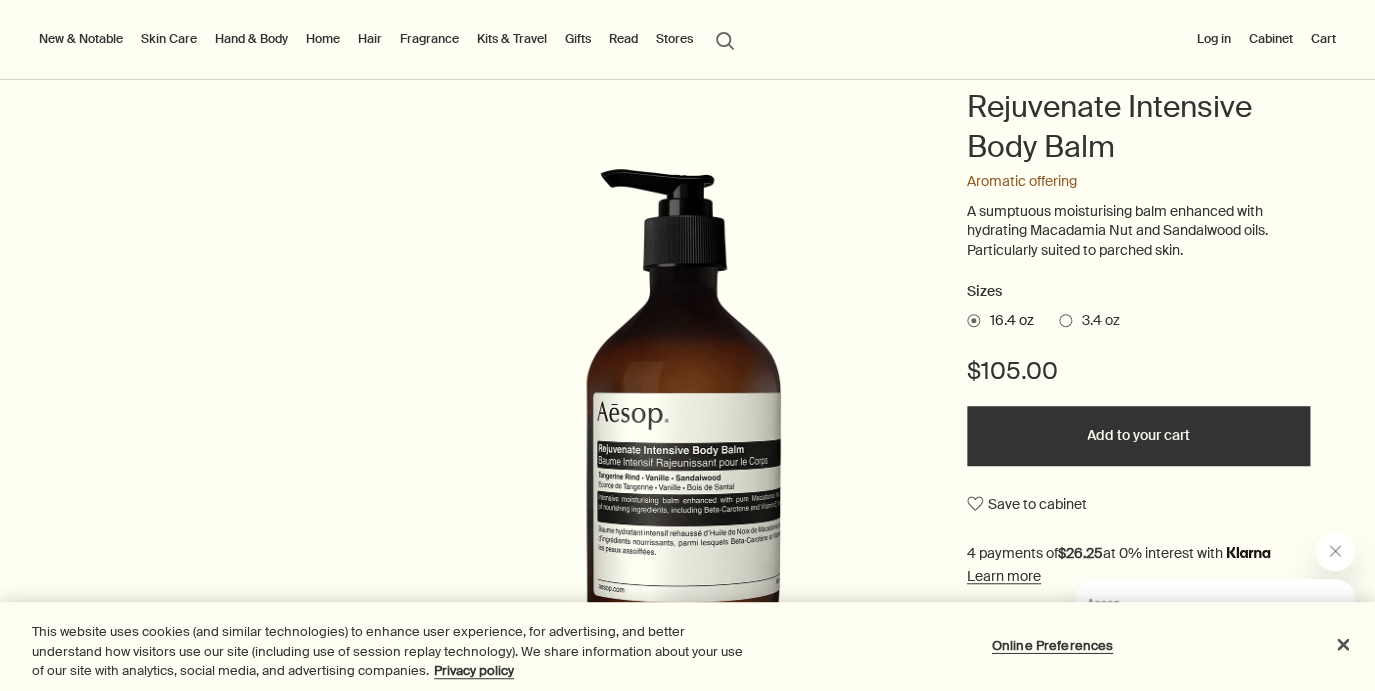 click on "3.4 oz" at bounding box center (1089, 321) 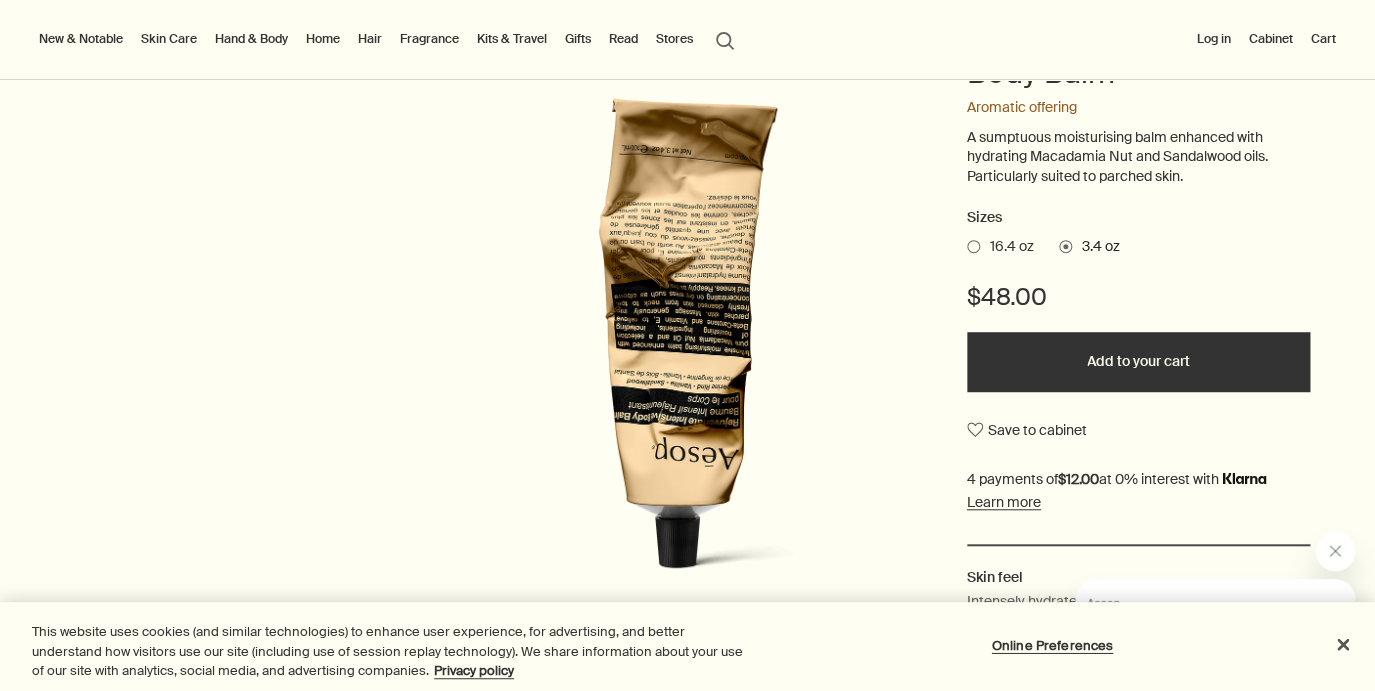 scroll, scrollTop: 278, scrollLeft: 0, axis: vertical 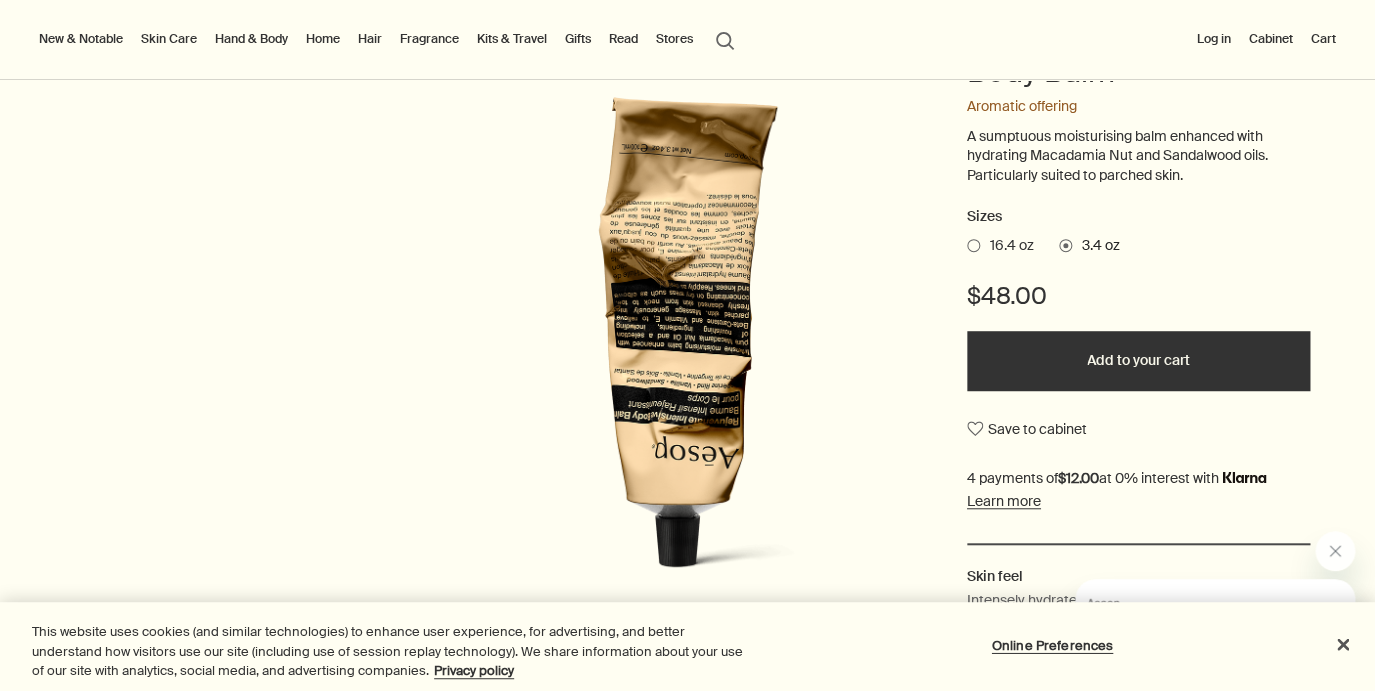 click on "Hand & Body" at bounding box center (251, 39) 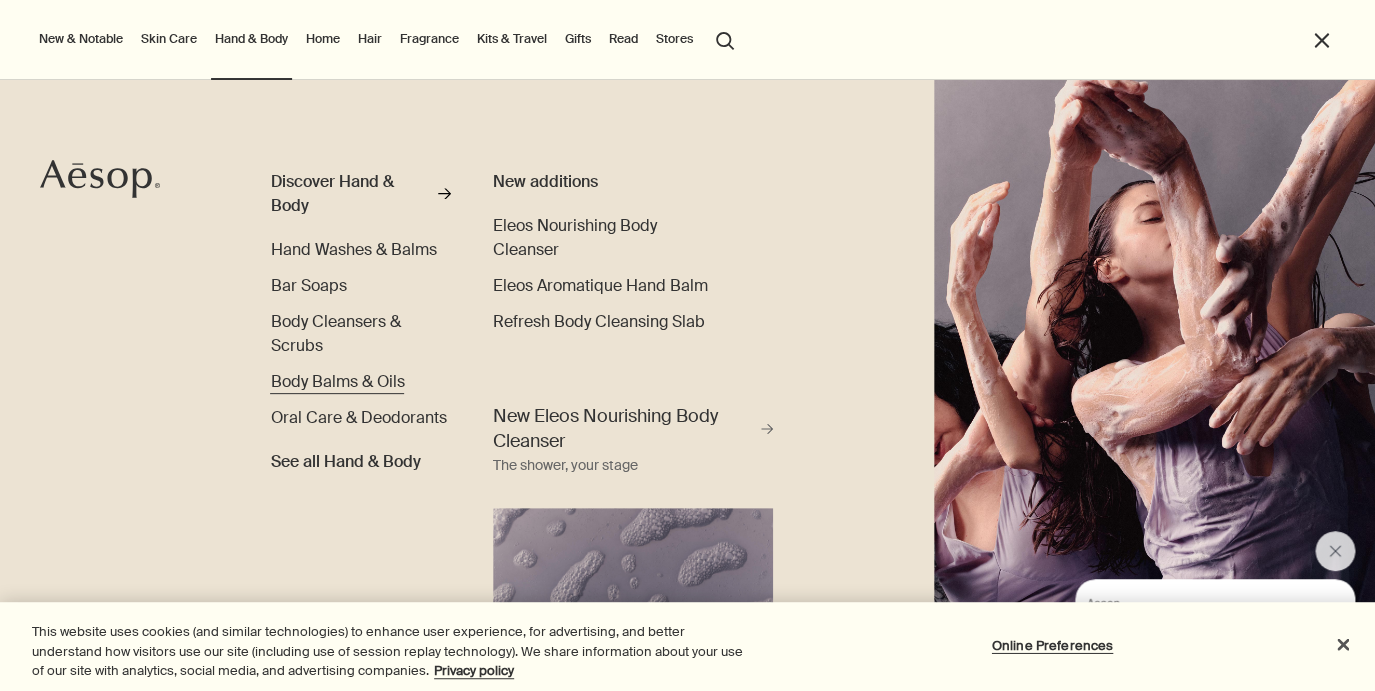 click on "Body Balms & Oils" at bounding box center (337, 381) 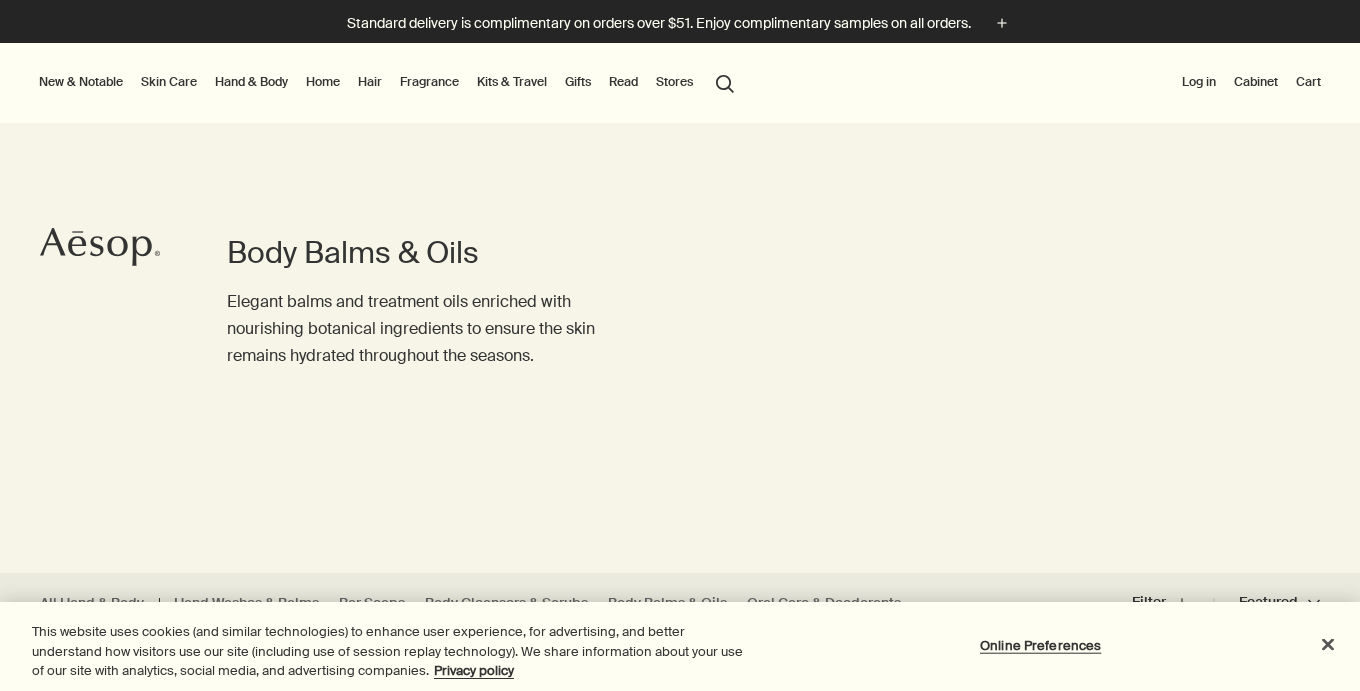 scroll, scrollTop: 0, scrollLeft: 0, axis: both 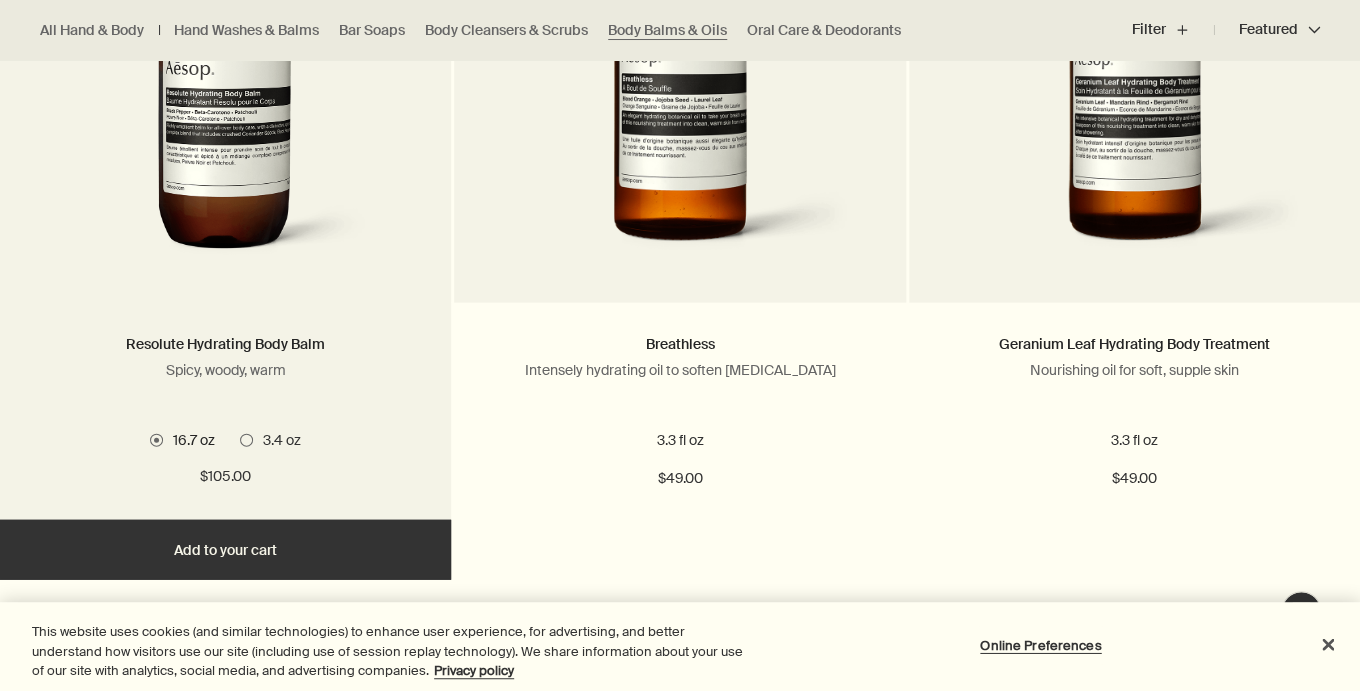 click at bounding box center (225, 88) 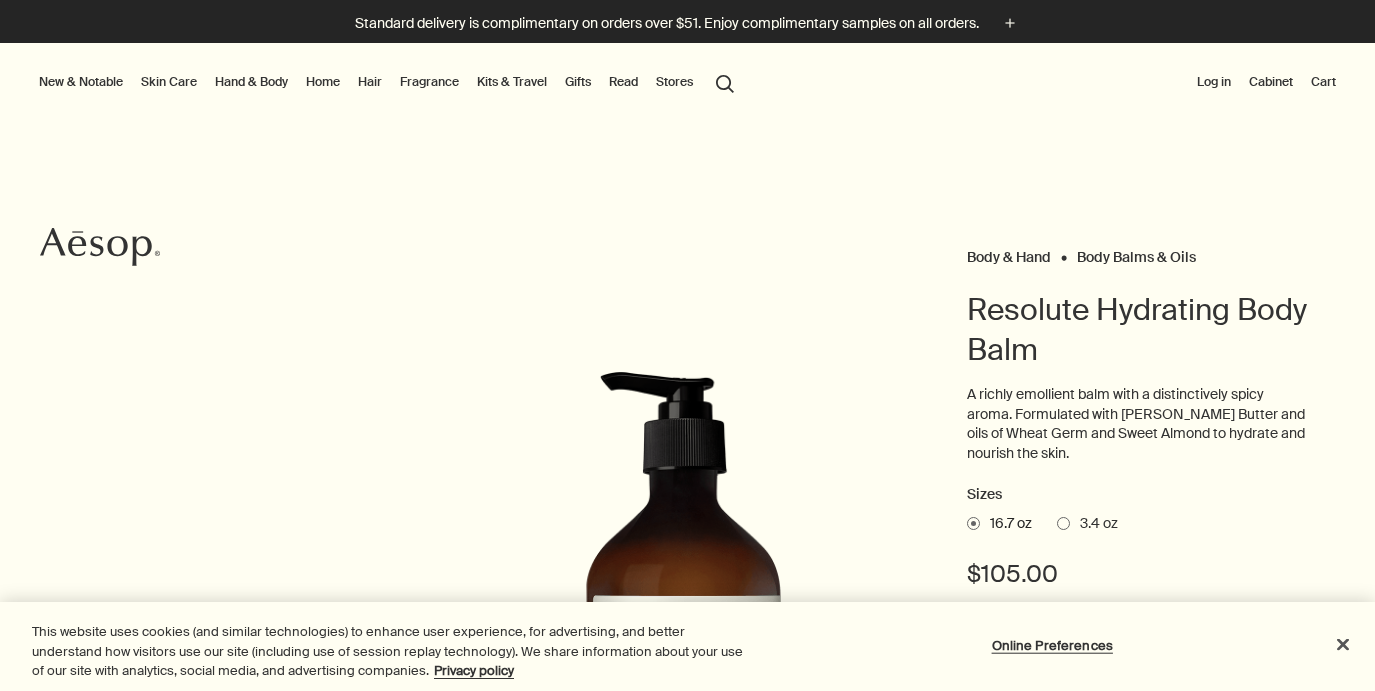 scroll, scrollTop: 0, scrollLeft: 0, axis: both 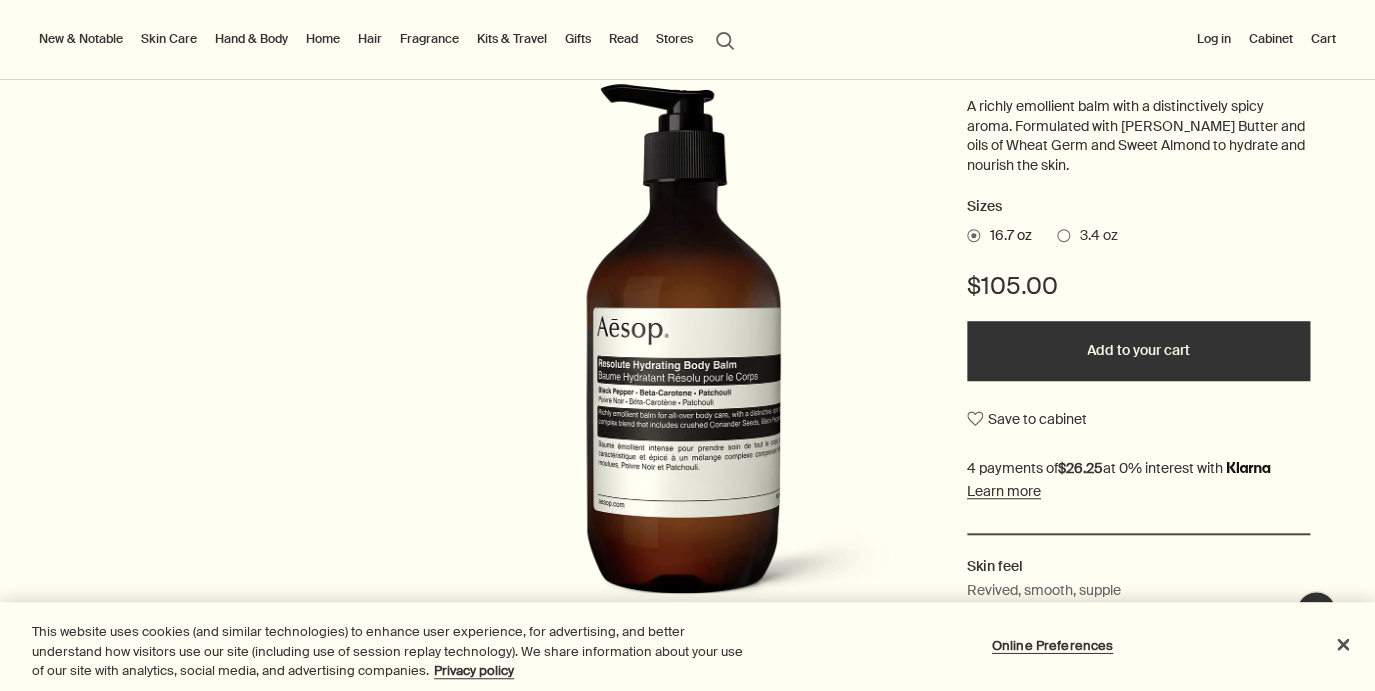 click at bounding box center [1063, 235] 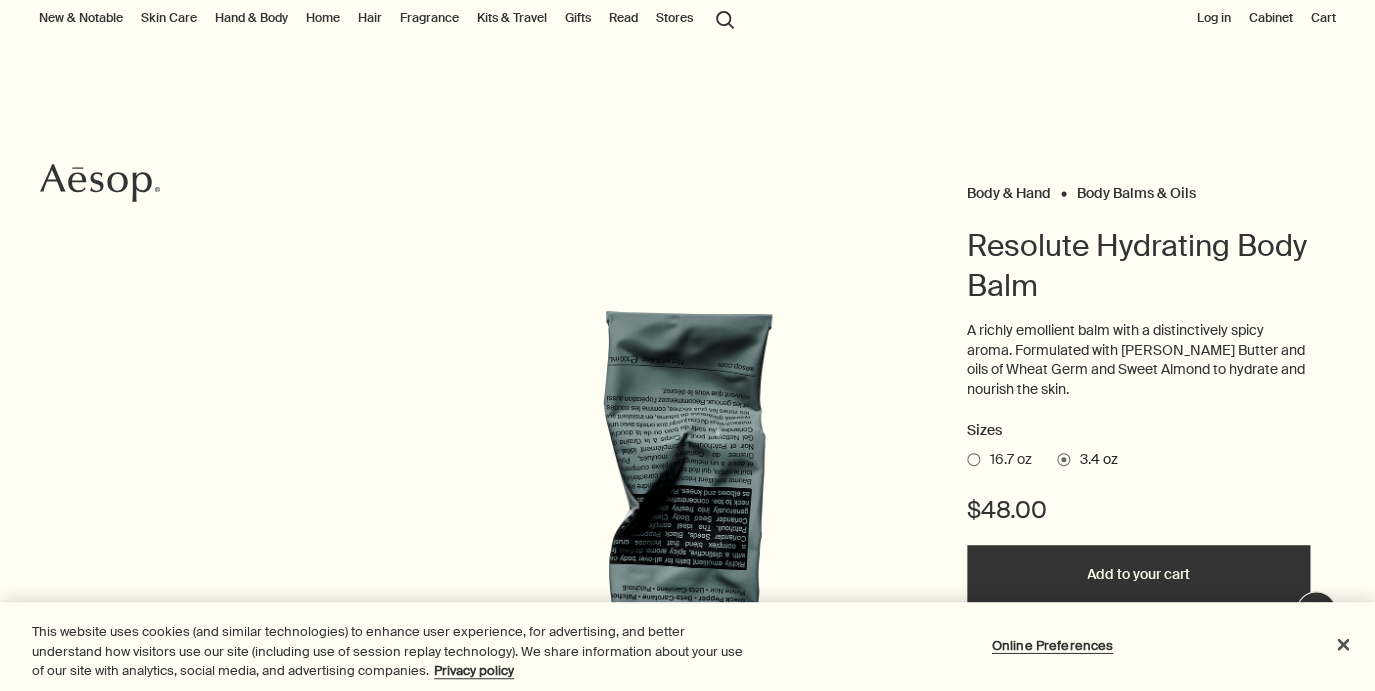 scroll, scrollTop: 0, scrollLeft: 0, axis: both 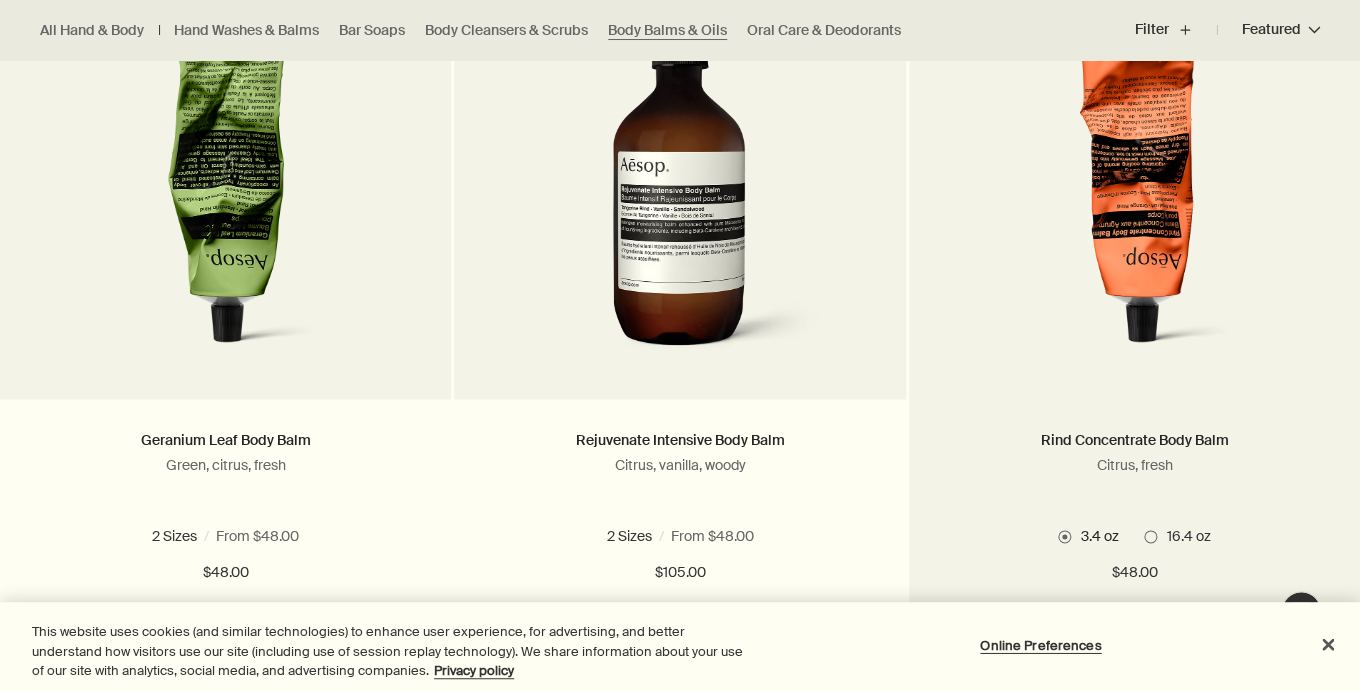 click at bounding box center [1134, 184] 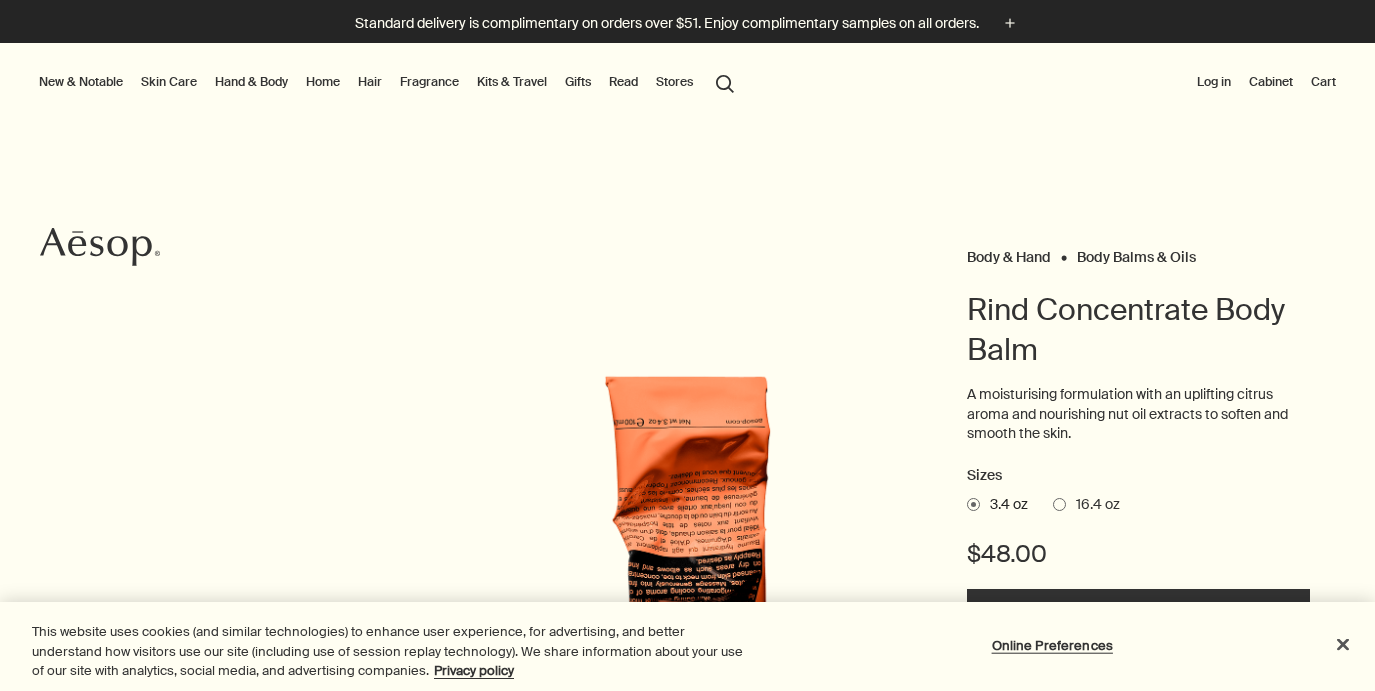 scroll, scrollTop: 0, scrollLeft: 0, axis: both 